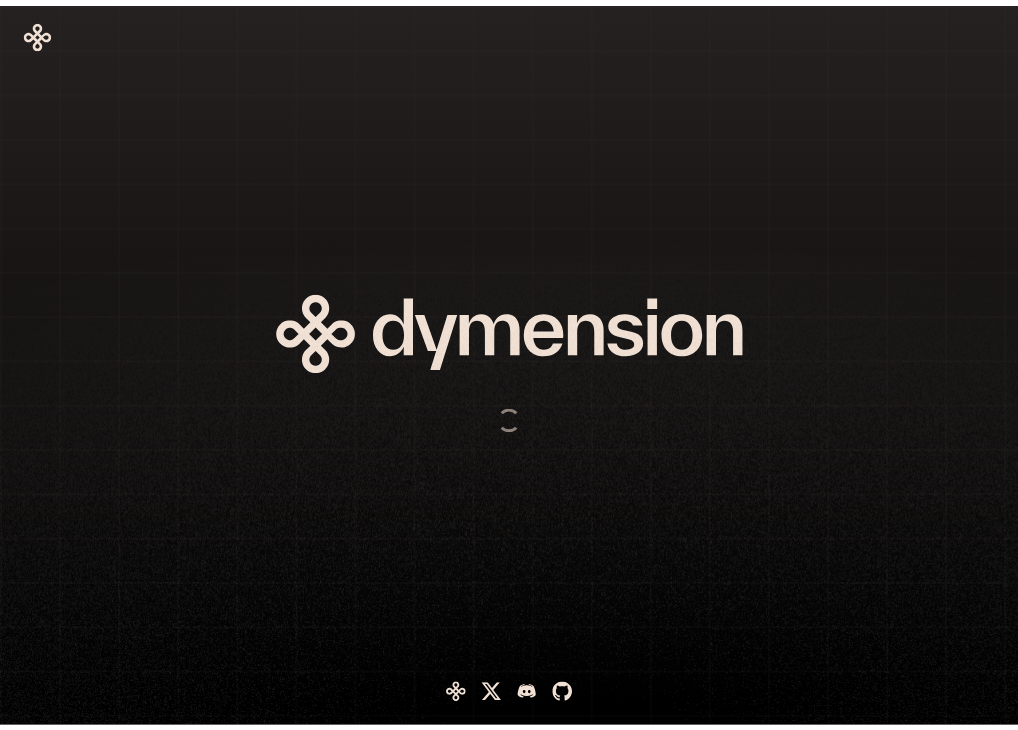 scroll, scrollTop: 0, scrollLeft: 0, axis: both 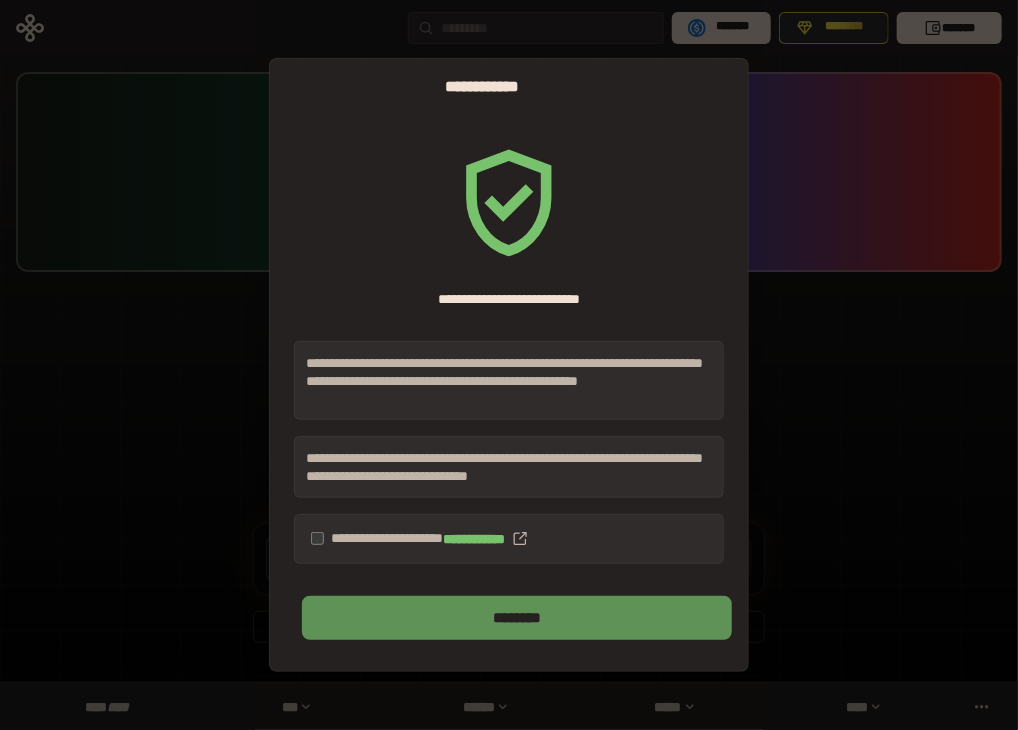 click on "********" at bounding box center [517, 618] 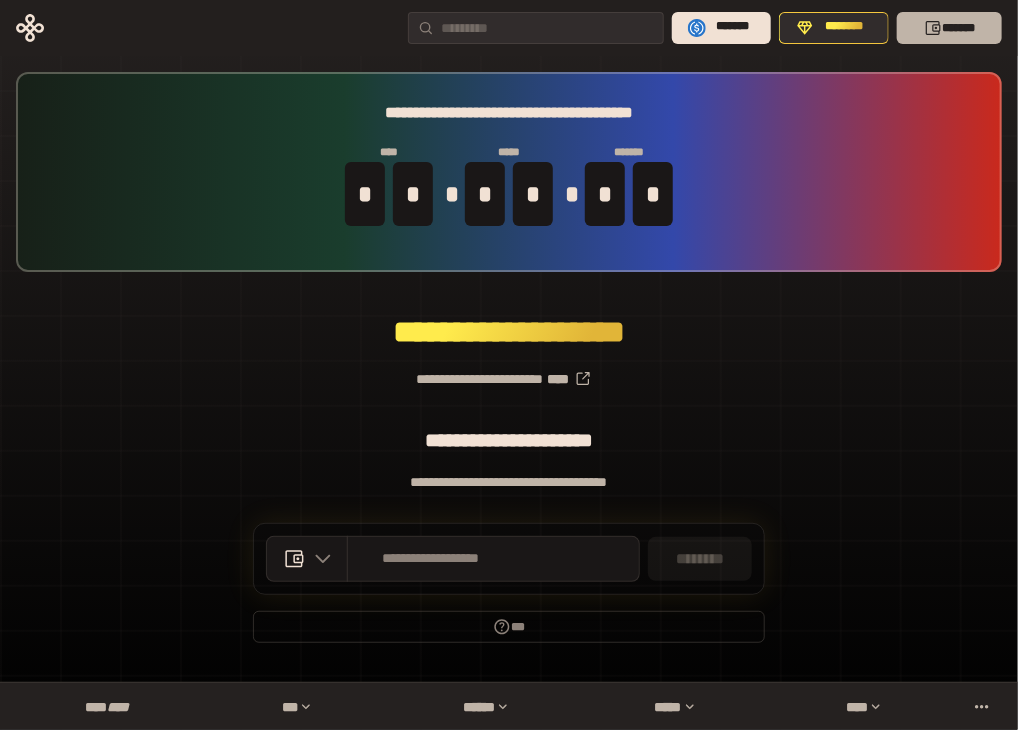 click on "*******" at bounding box center [949, 28] 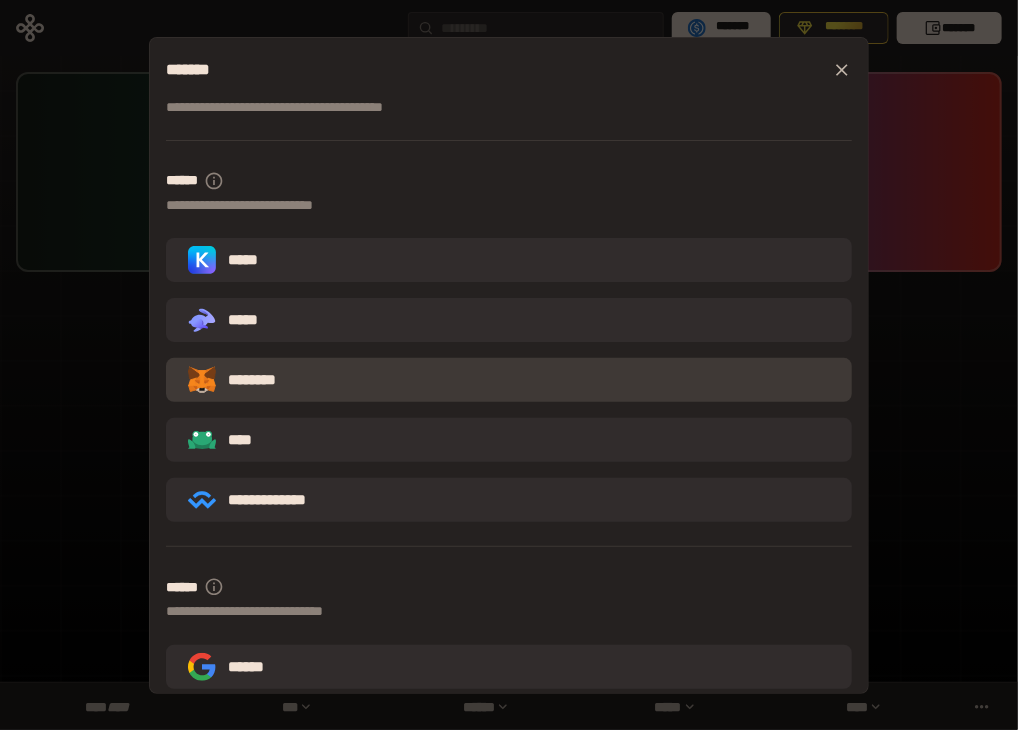 click on "********" at bounding box center [509, 380] 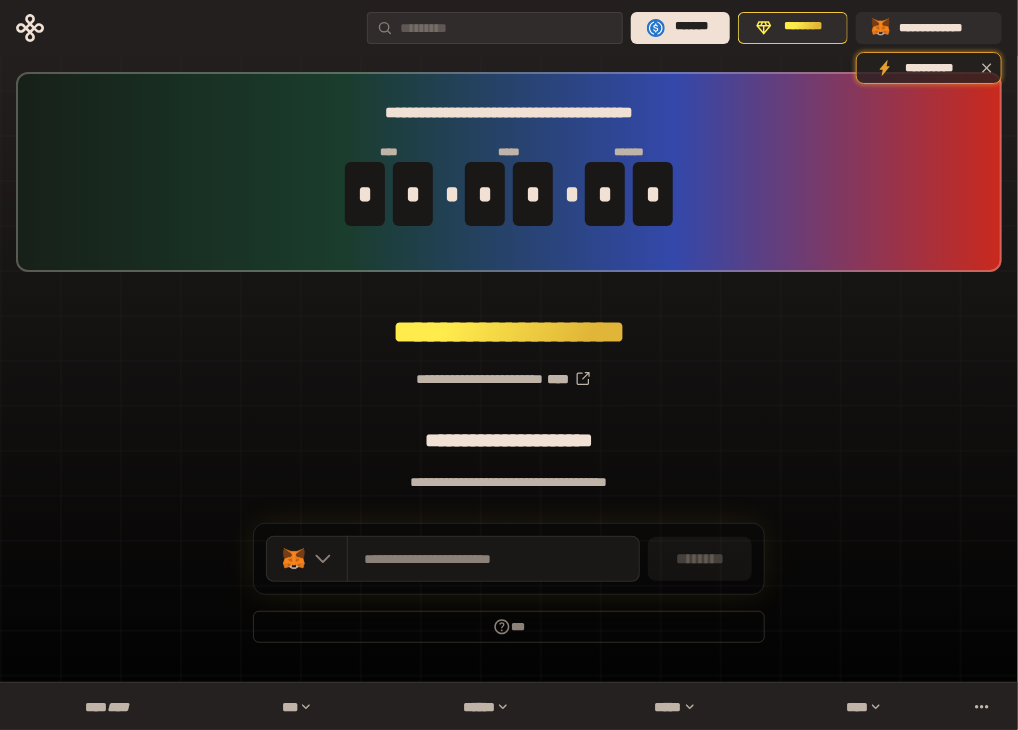 scroll, scrollTop: 52, scrollLeft: 0, axis: vertical 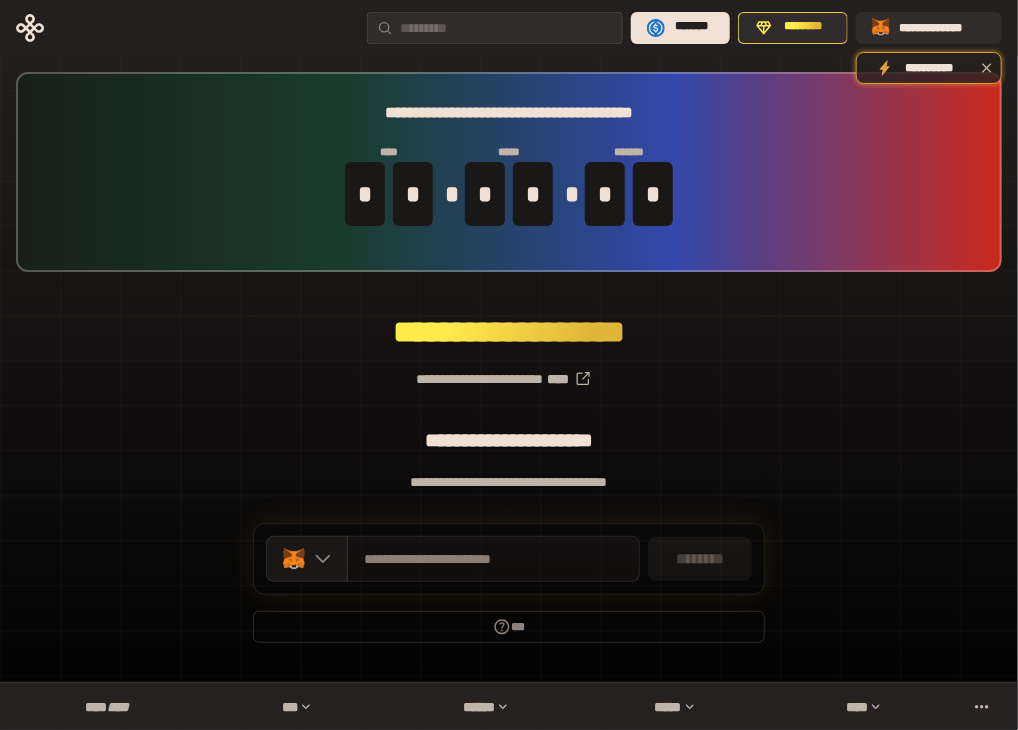 click on "**********" at bounding box center [493, 559] 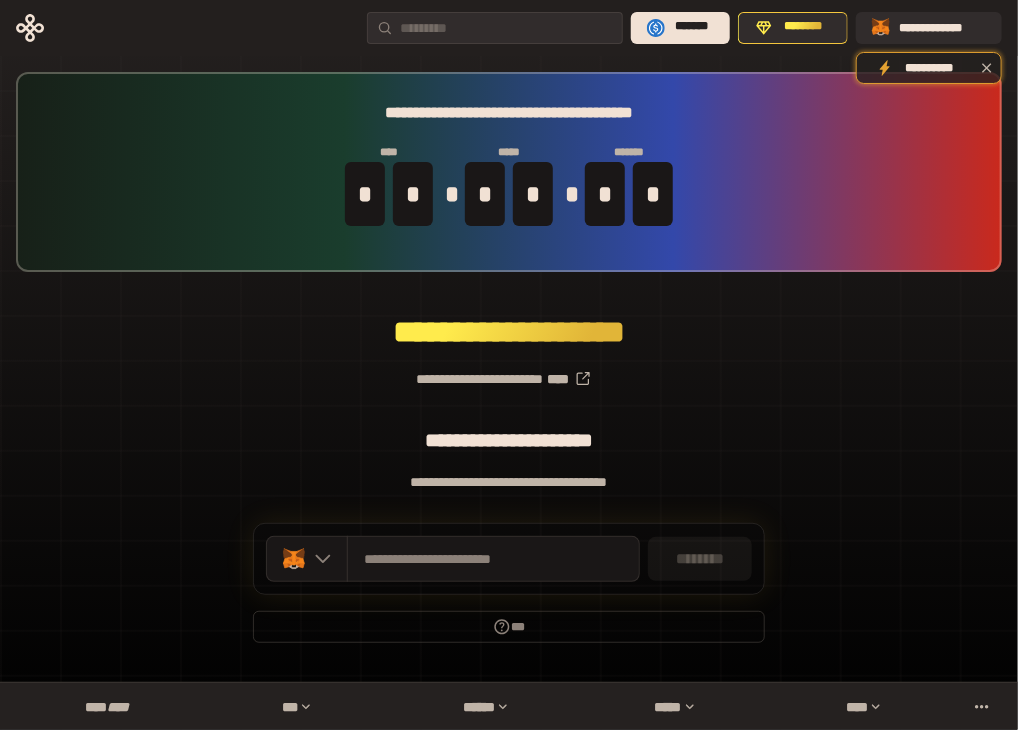 scroll, scrollTop: 0, scrollLeft: 0, axis: both 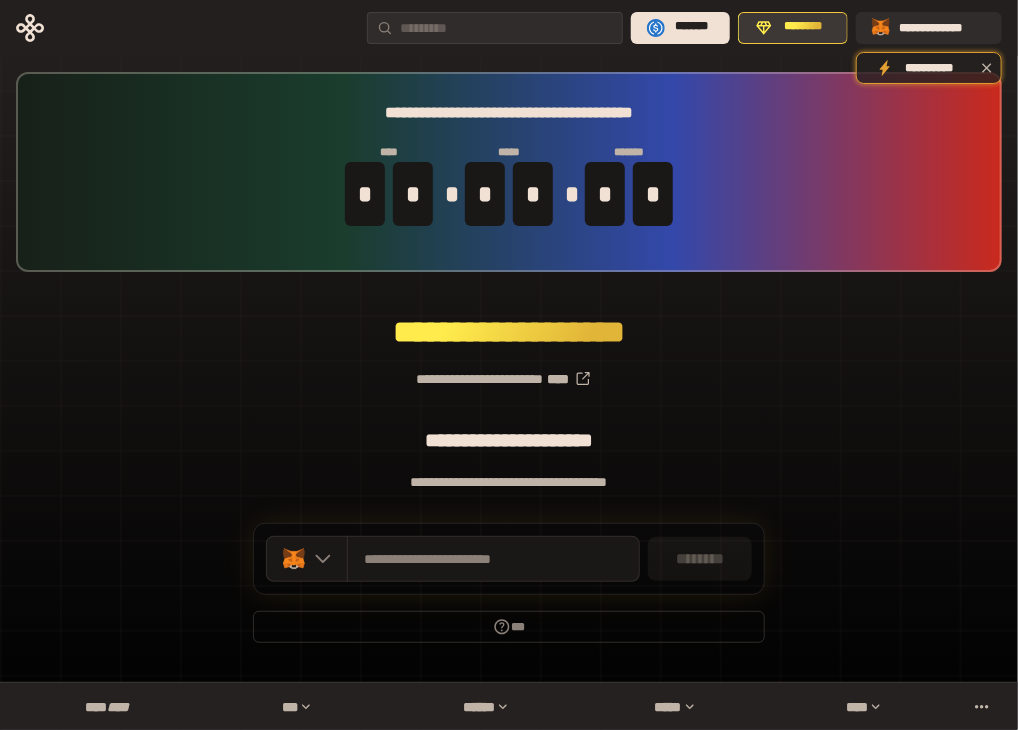 click on "********" at bounding box center [804, 27] 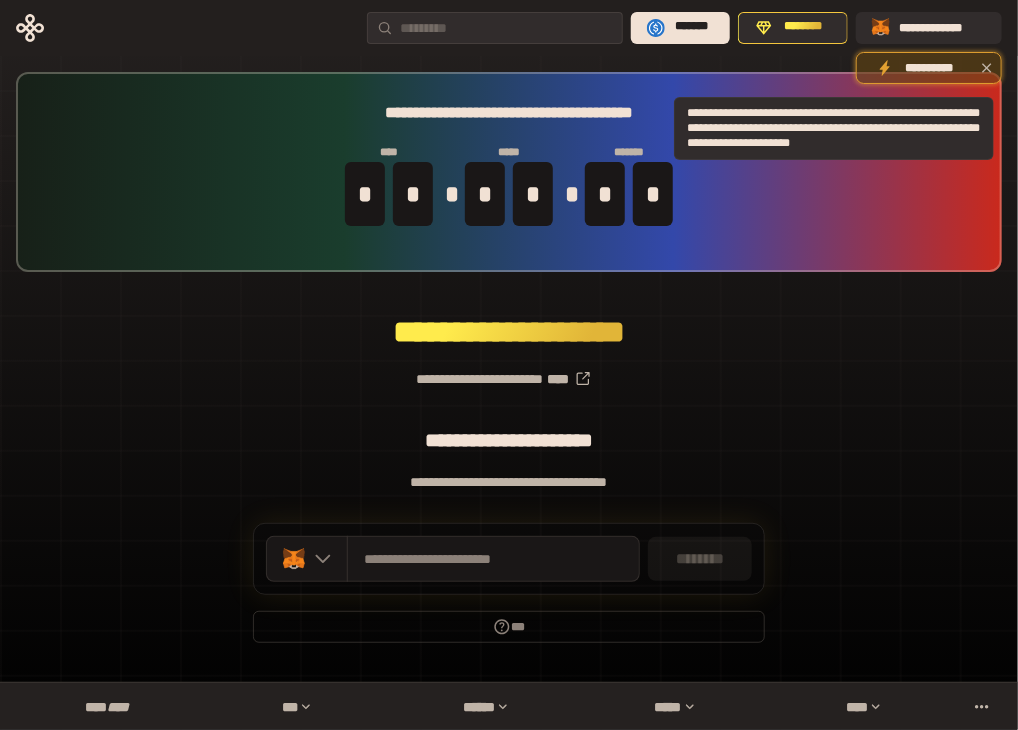 click 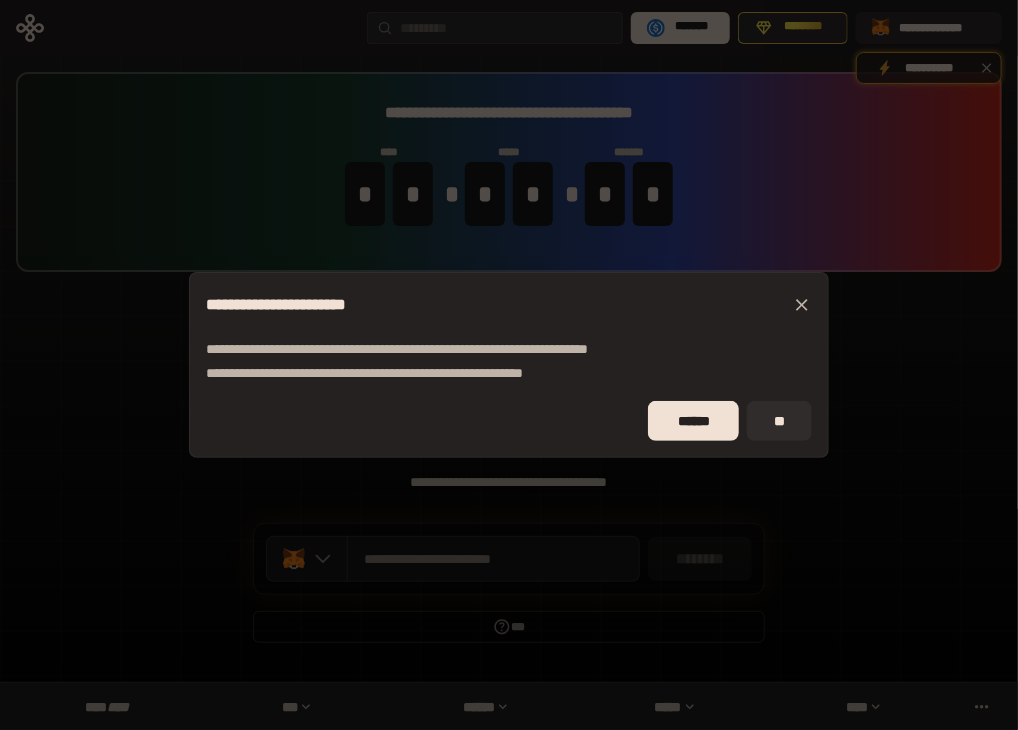 click 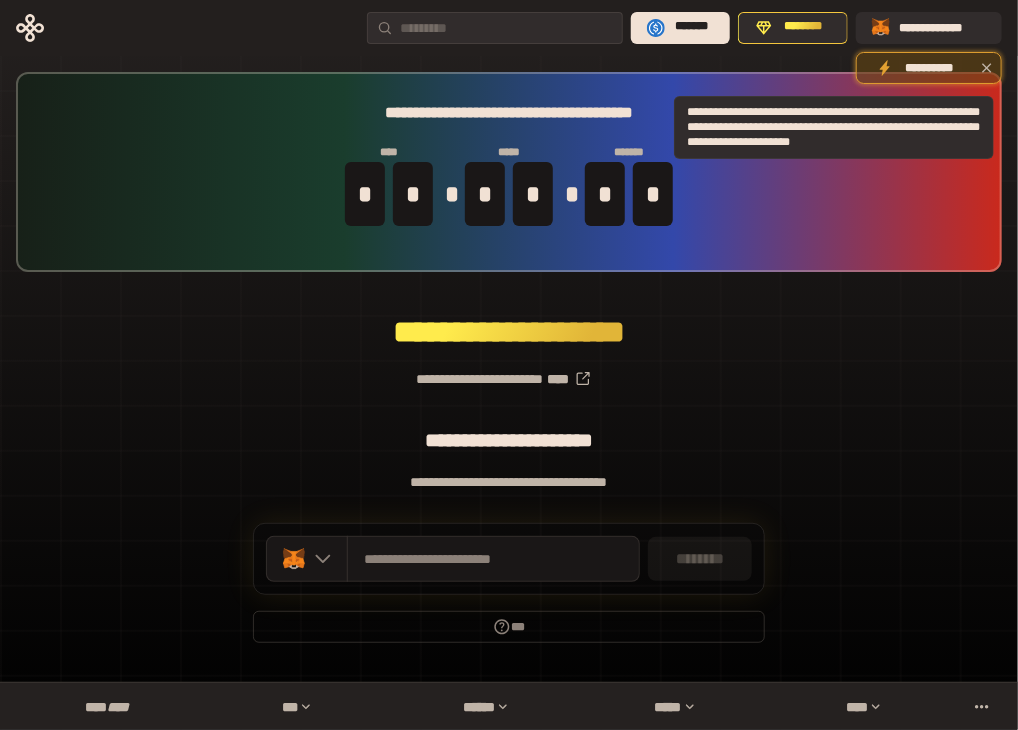 click on "**********" at bounding box center [929, 68] 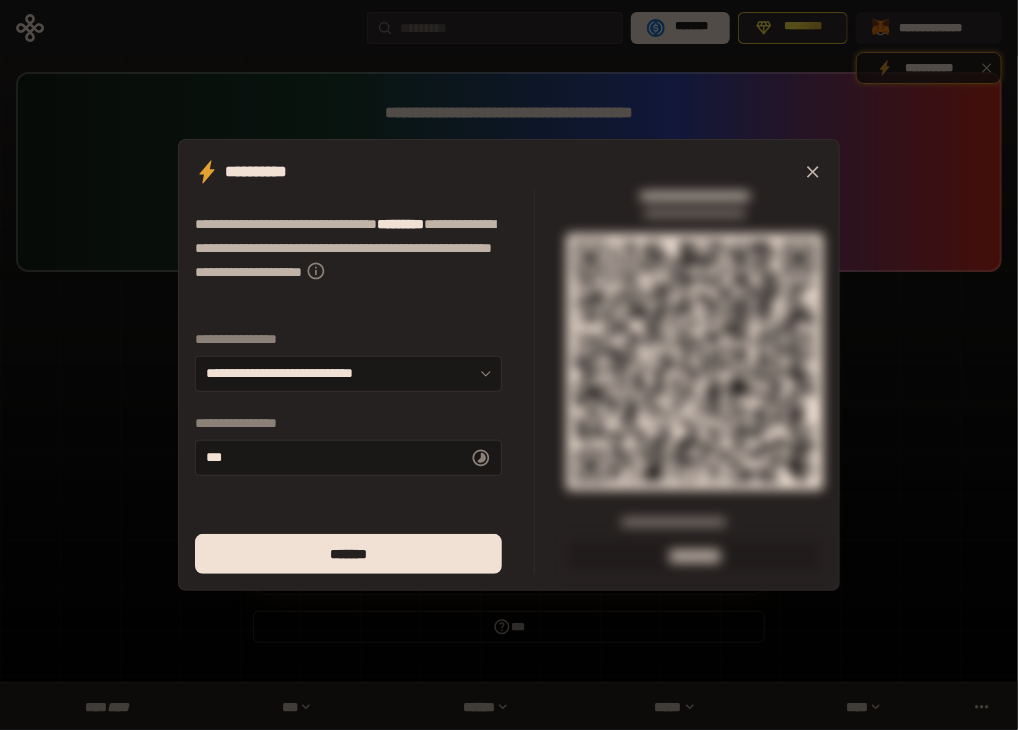 click 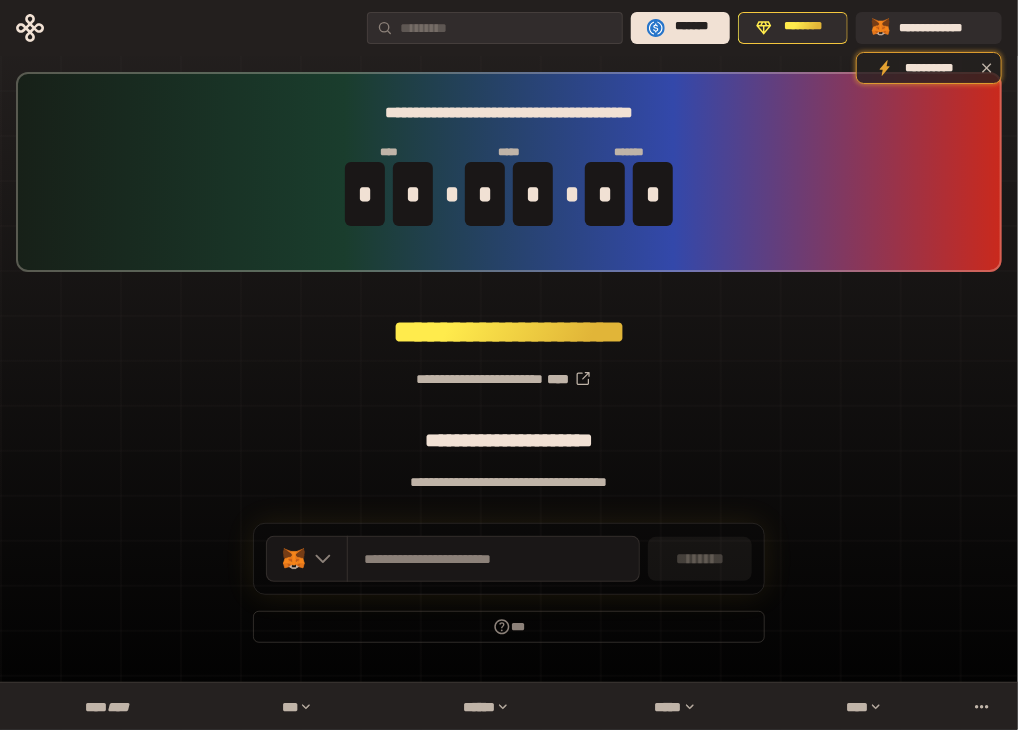 scroll, scrollTop: 0, scrollLeft: 0, axis: both 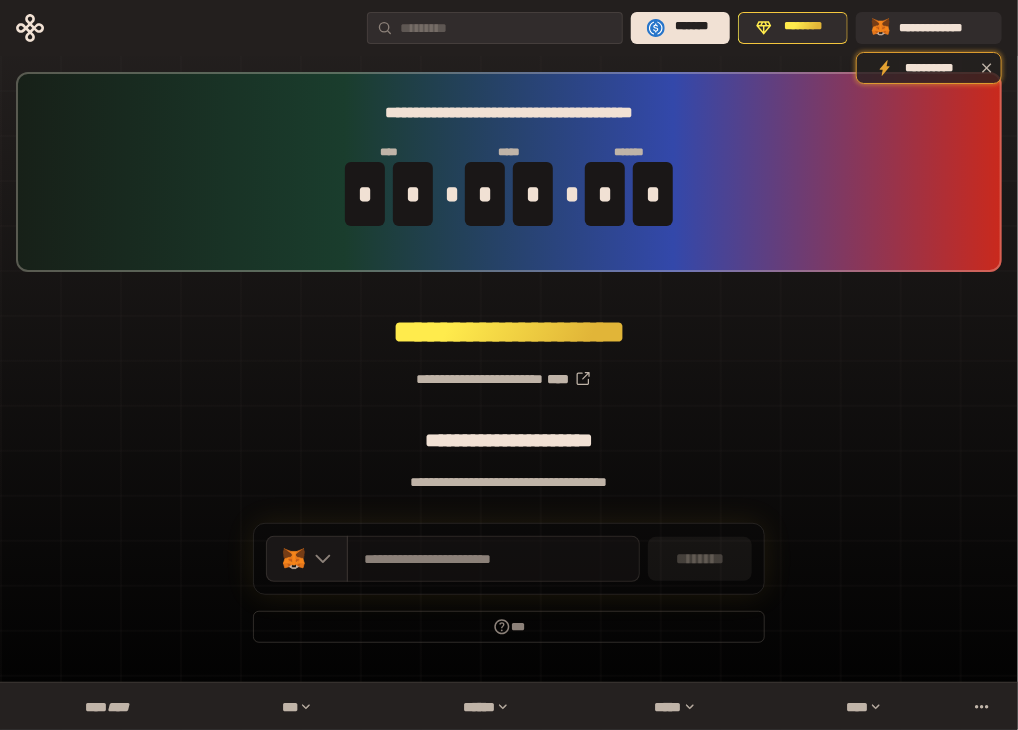 click on "**********" at bounding box center (493, 559) 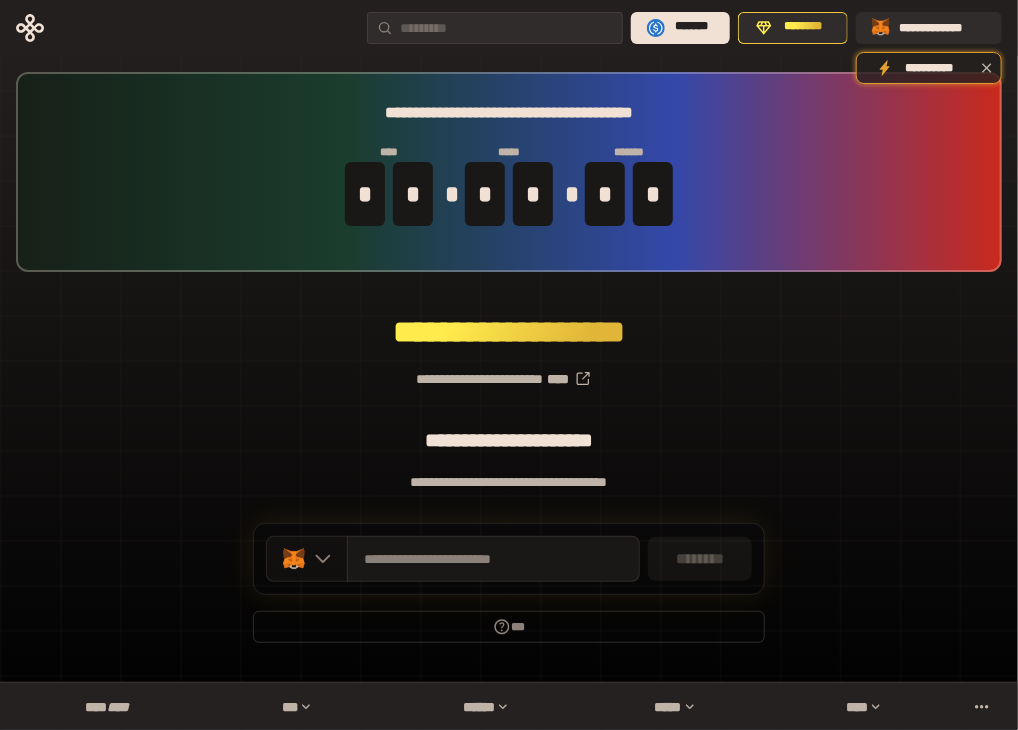 click 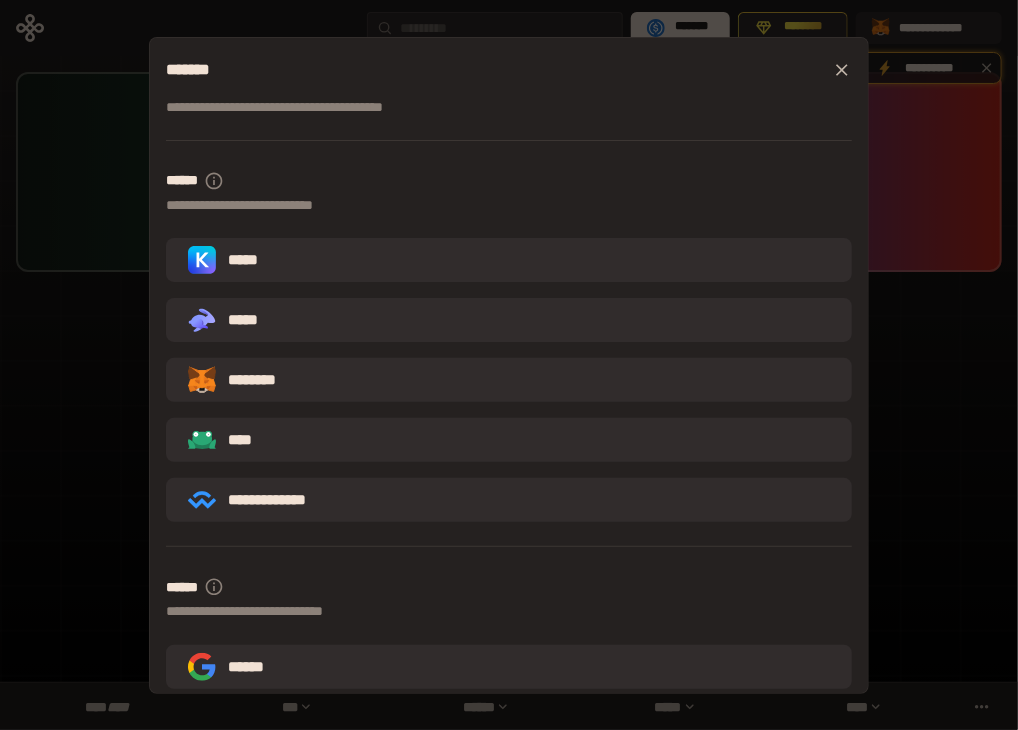 click on "**********" at bounding box center (509, 500) 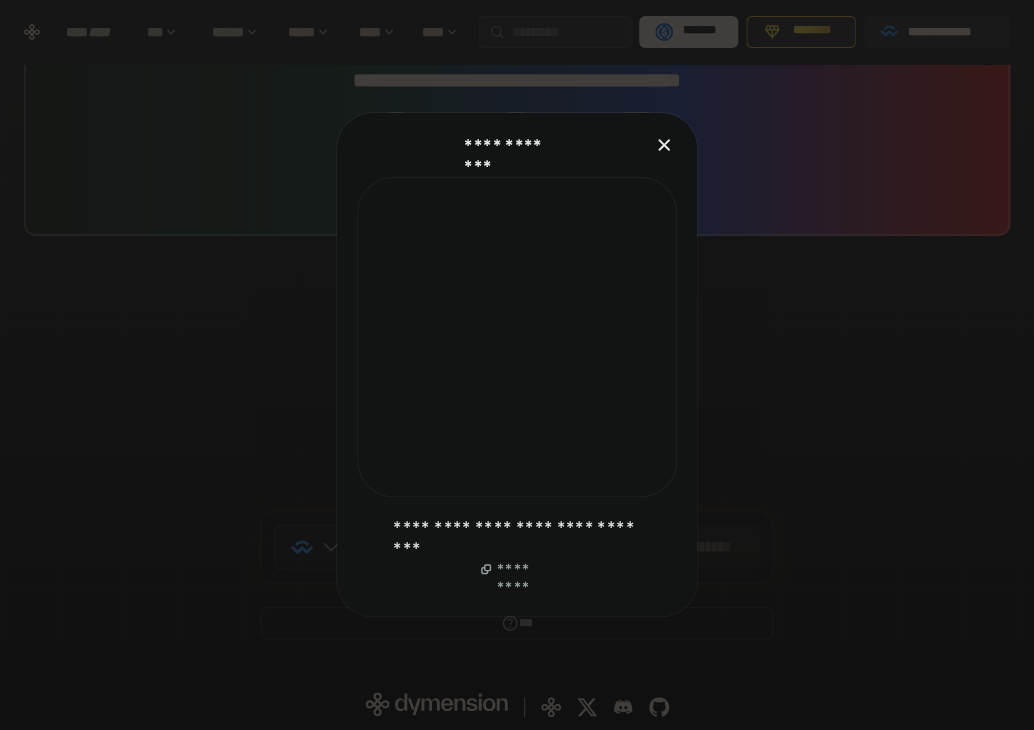click 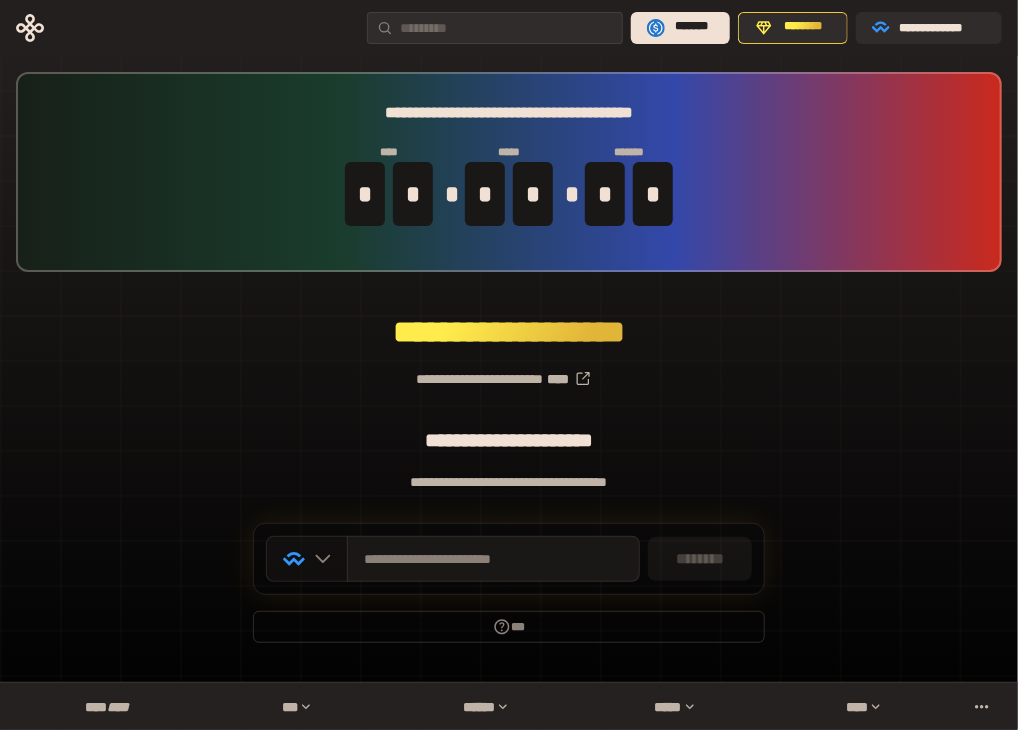 click 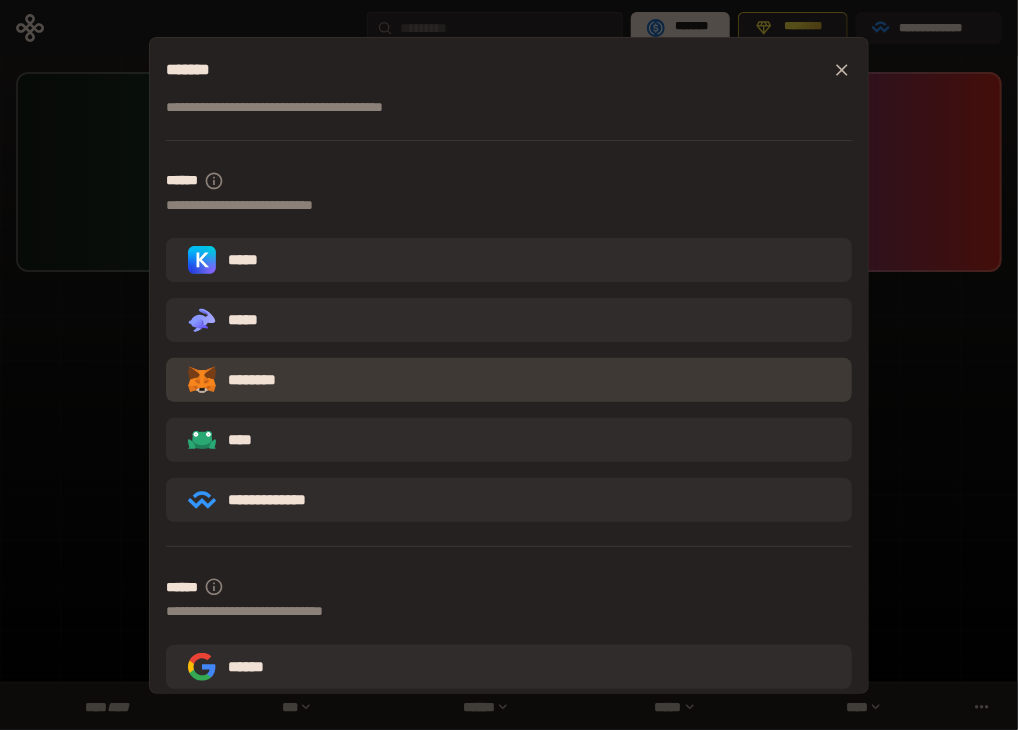 click on "********" at bounding box center (509, 380) 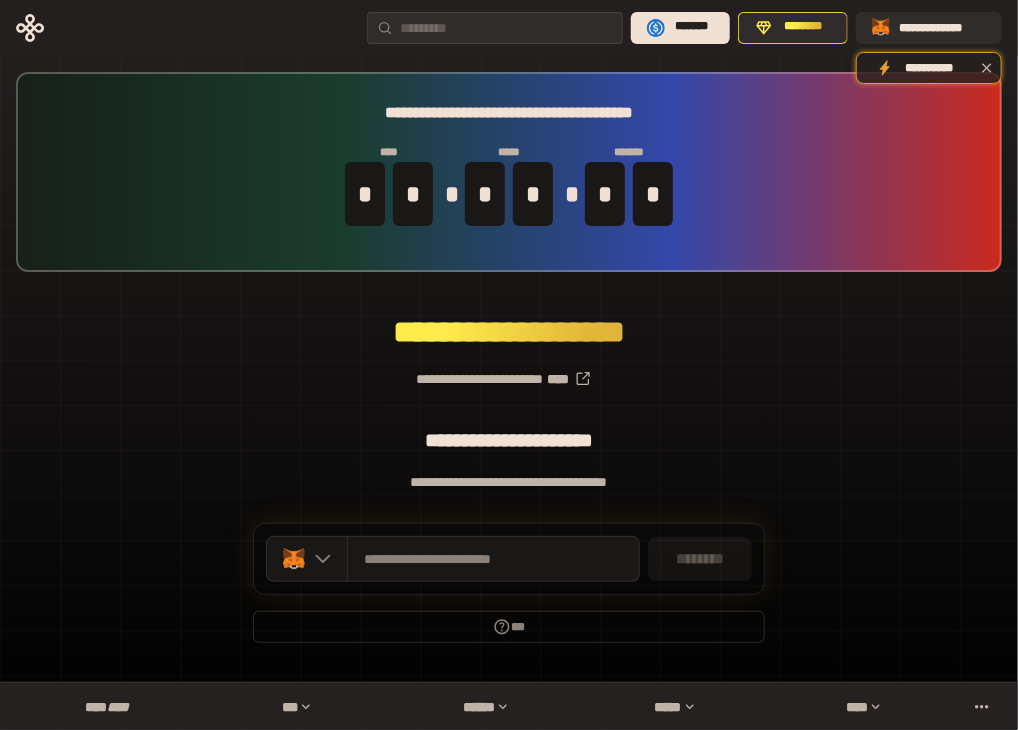 scroll, scrollTop: 0, scrollLeft: 0, axis: both 